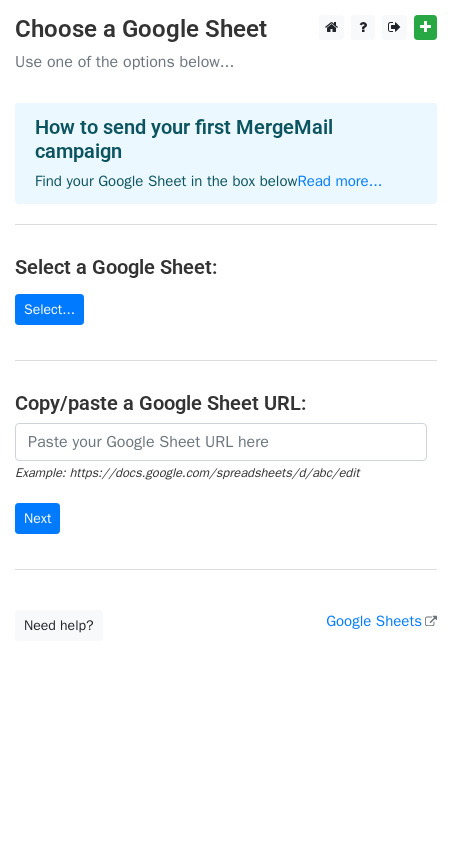 scroll, scrollTop: 0, scrollLeft: 0, axis: both 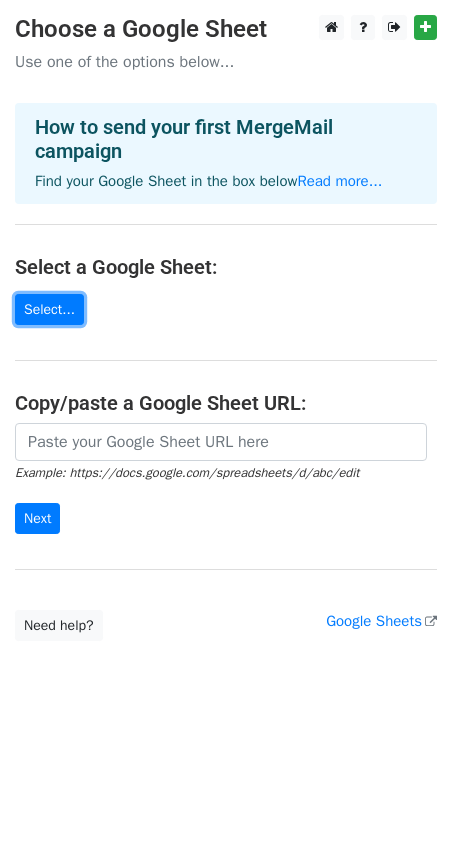 click on "Select..." at bounding box center (49, 309) 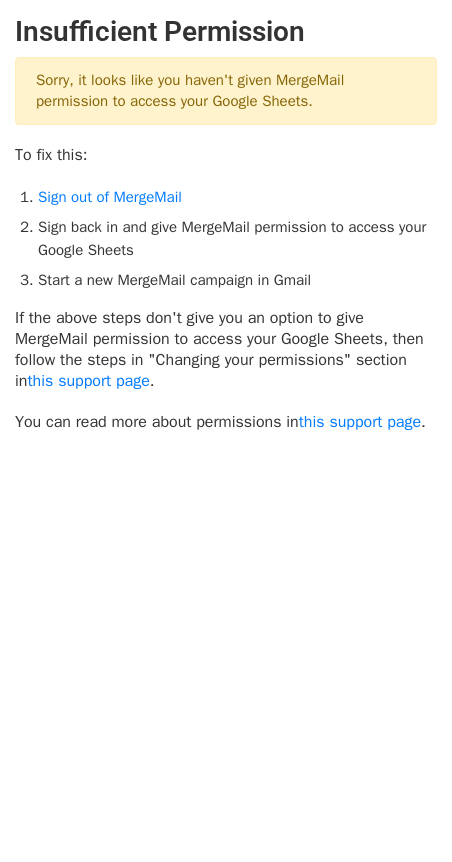 scroll, scrollTop: 0, scrollLeft: 0, axis: both 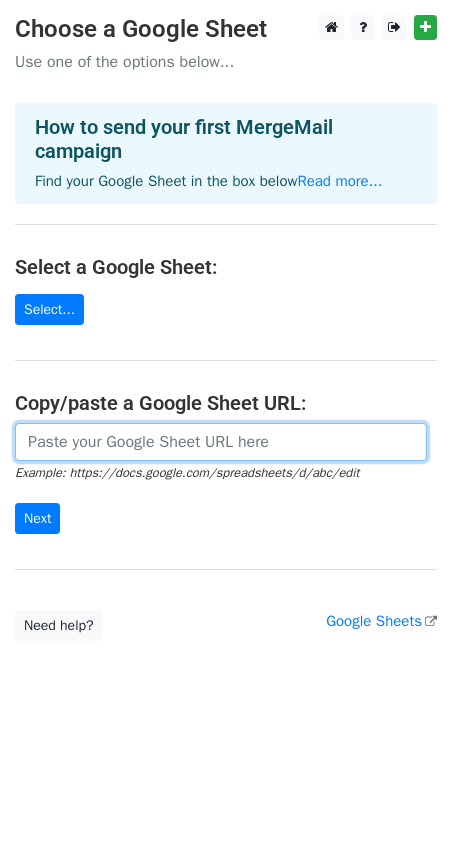 click at bounding box center [221, 442] 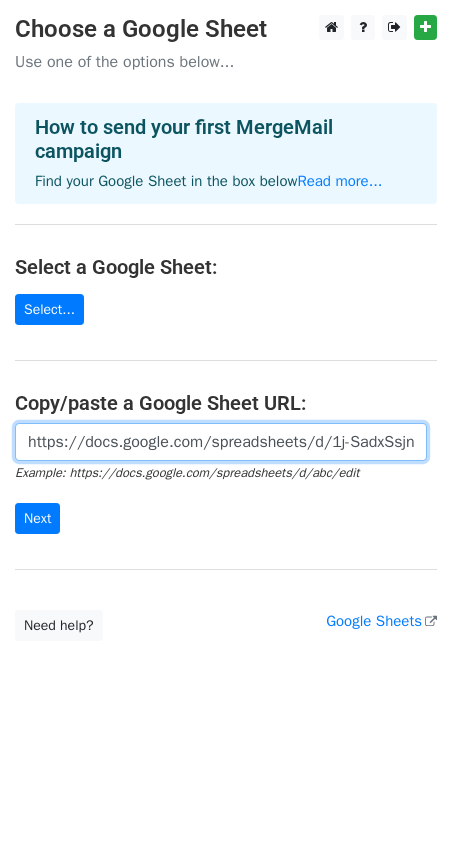 scroll, scrollTop: 0, scrollLeft: 585, axis: horizontal 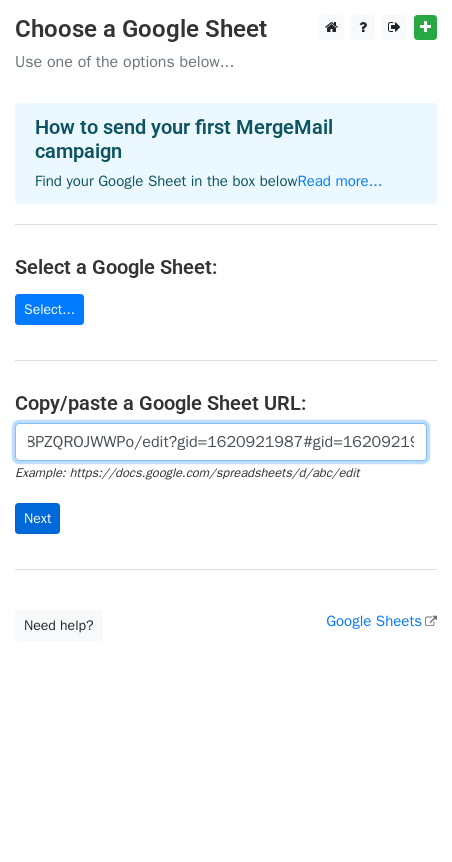 type on "https://docs.google.com/spreadsheets/d/1j-SadxSsjn2RspD2Gx4z02I6uRNEzmIN8PZQROJWWPo/edit?gid=1620921987#gid=1620921987" 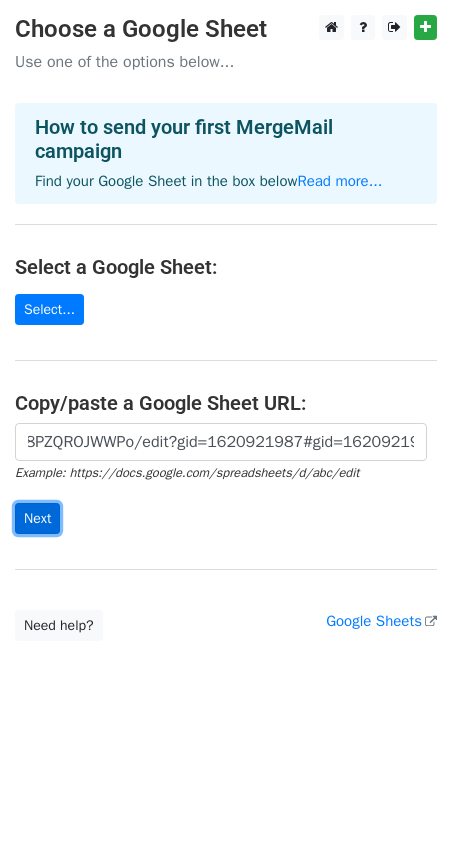 scroll, scrollTop: 0, scrollLeft: 0, axis: both 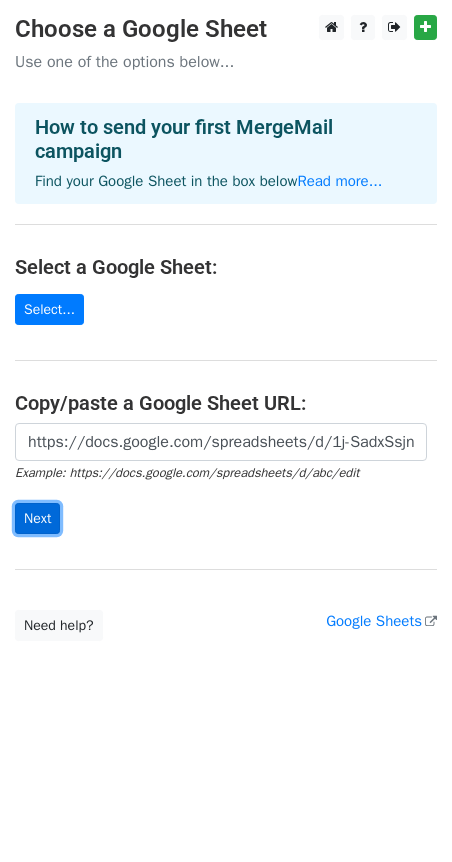 click on "Next" at bounding box center (37, 518) 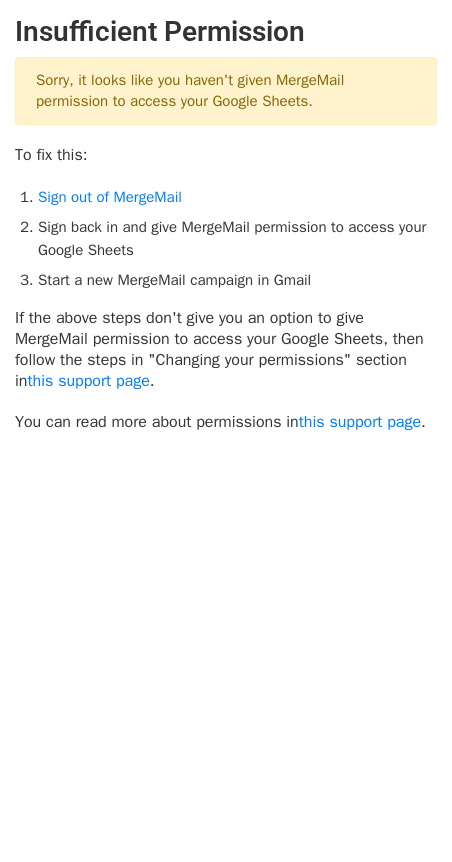 scroll, scrollTop: 0, scrollLeft: 0, axis: both 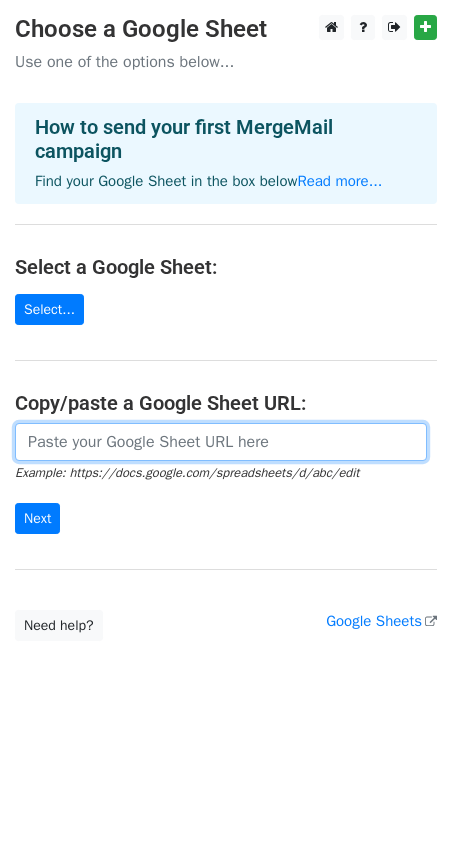 click at bounding box center (221, 442) 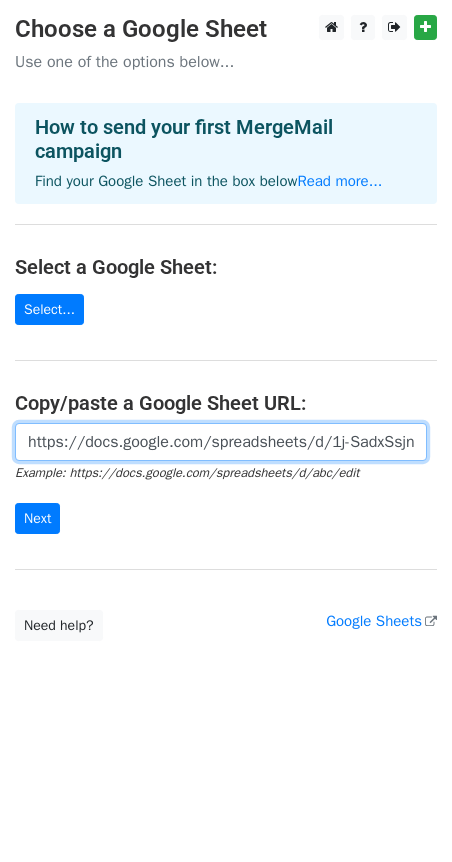 scroll, scrollTop: 0, scrollLeft: 424, axis: horizontal 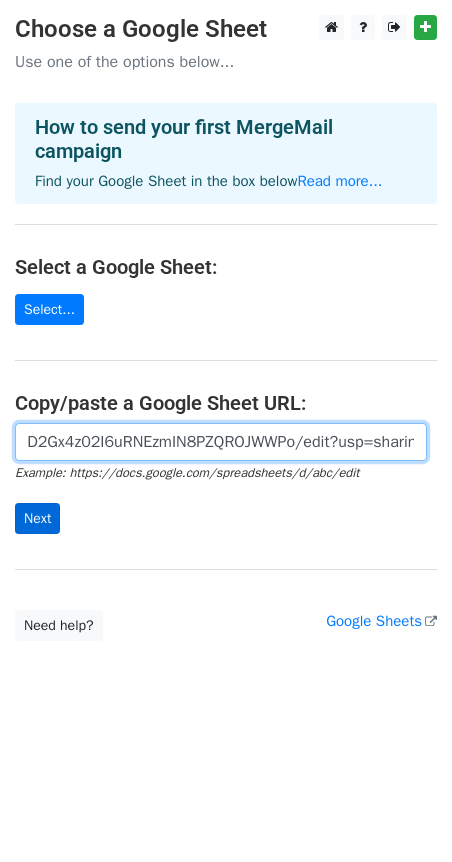 type on "https://docs.google.com/spreadsheets/d/1j-SadxSsjn2RspD2Gx4z02I6uRNEzmIN8PZQROJWWPo/edit?usp=sharing" 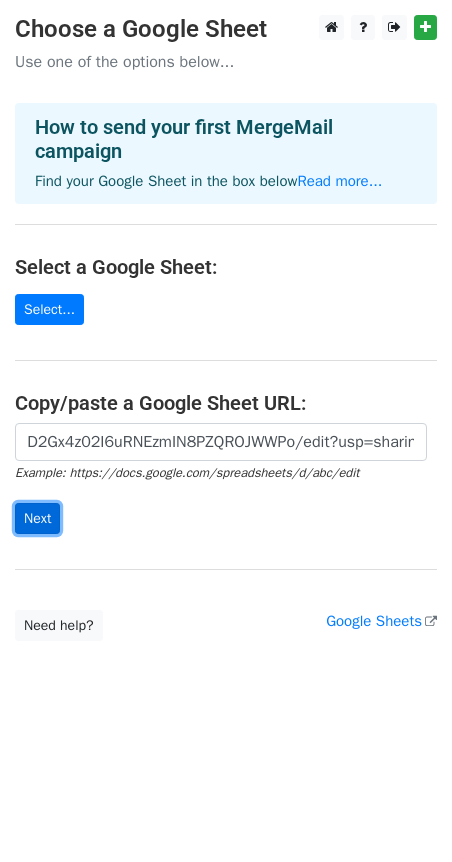 scroll, scrollTop: 0, scrollLeft: 0, axis: both 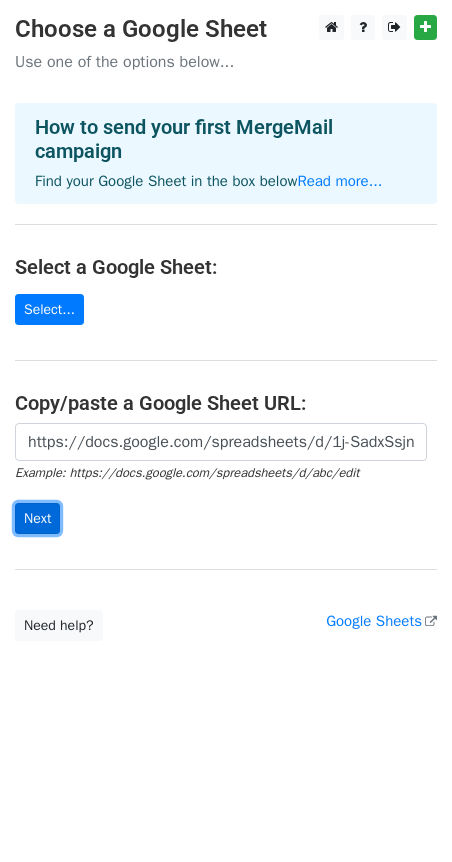 click on "Next" at bounding box center (37, 518) 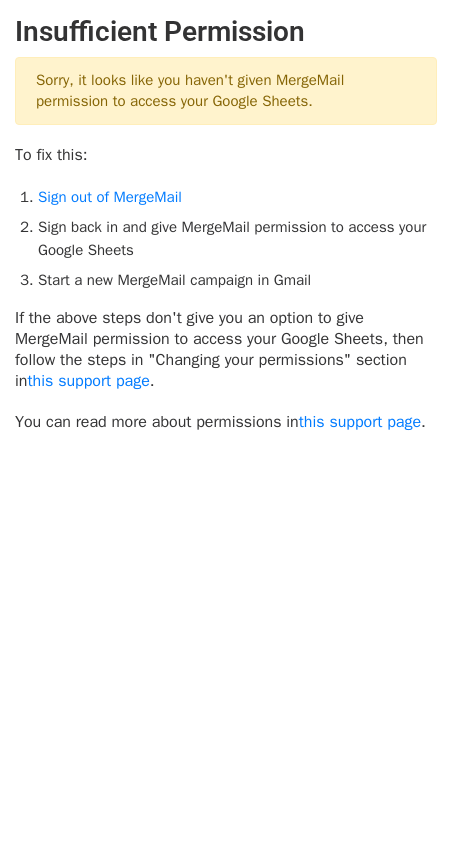 scroll, scrollTop: 0, scrollLeft: 0, axis: both 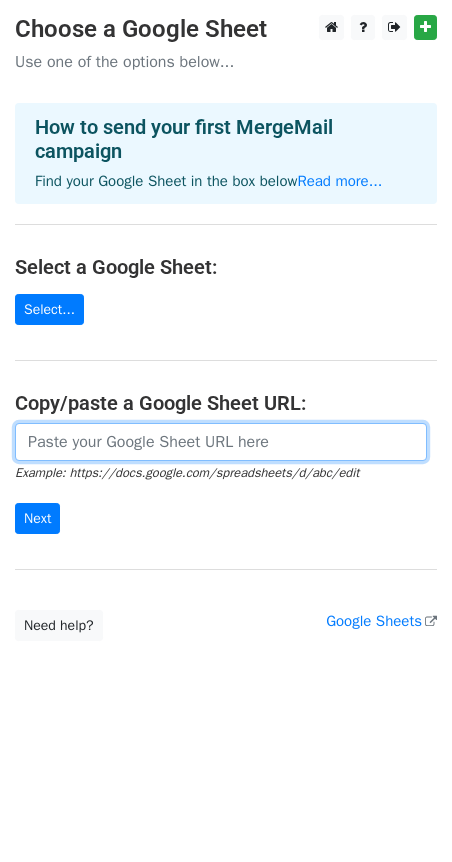 click at bounding box center [221, 442] 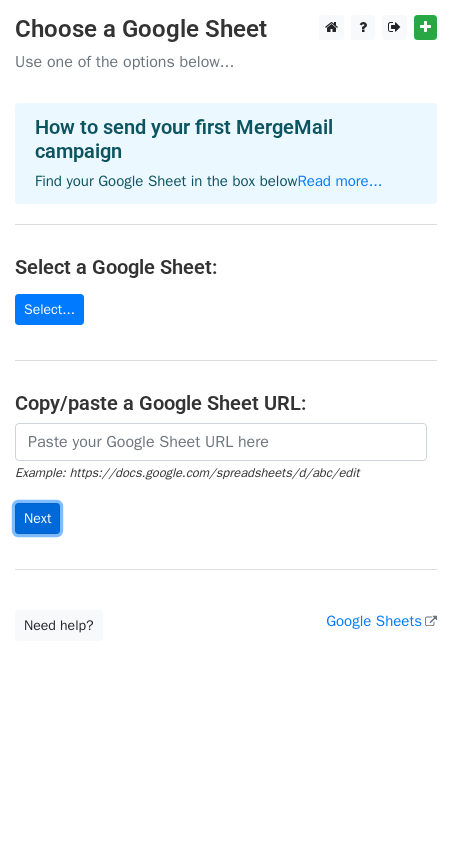 click on "Next" at bounding box center [37, 518] 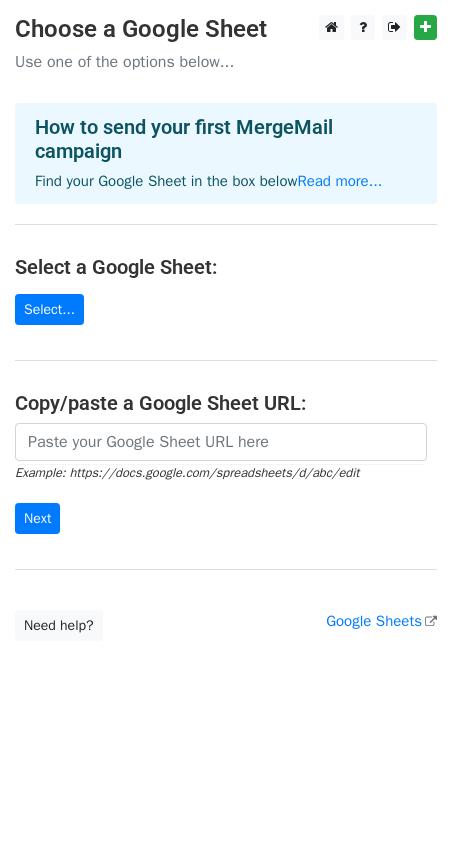 click on "Example:
https://docs.google.com/spreadsheets/d/abc/edit" at bounding box center [187, 473] 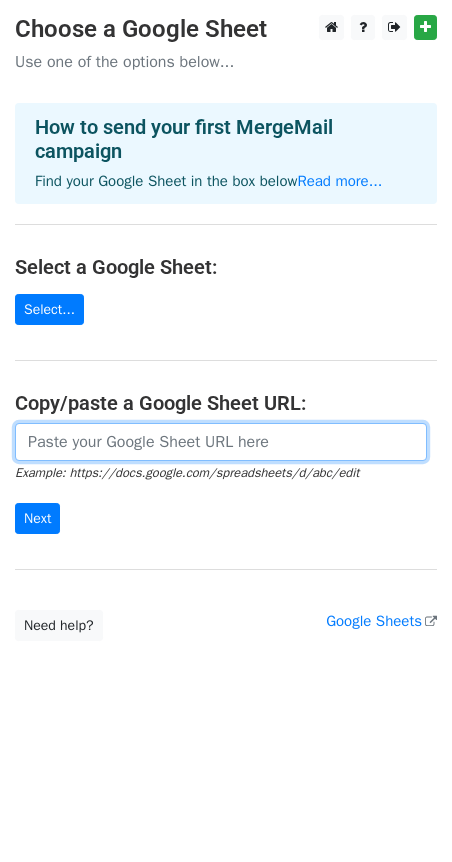 paste on "https://docs.google.com/spreadsheets/d/1j-SadxSsjn2RspD2Gx4z02I6uRNEzmIN8PZQROJWWPo/edit?usp=sharing" 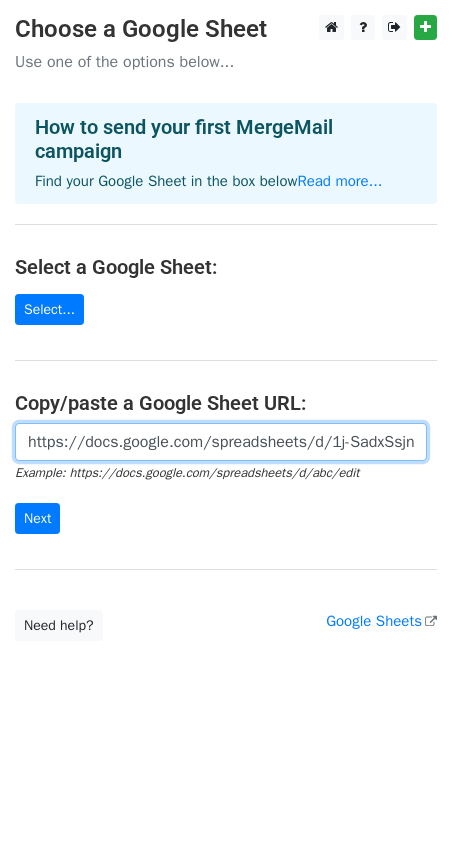 scroll, scrollTop: 0, scrollLeft: 424, axis: horizontal 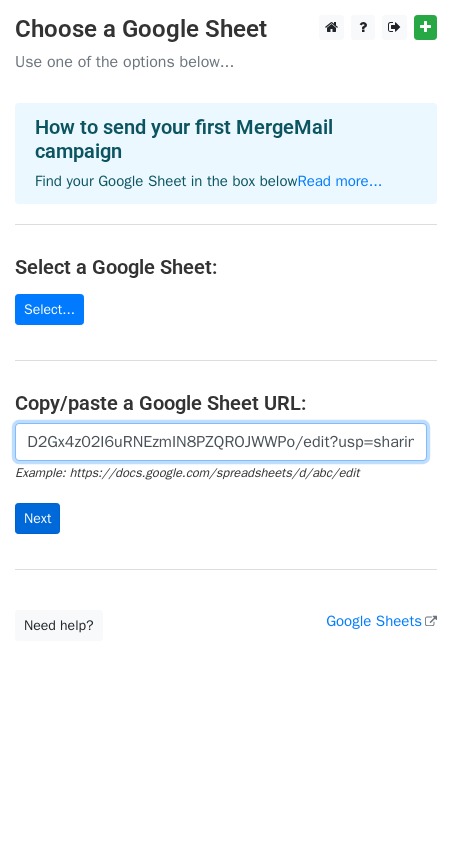 type on "https://docs.google.com/spreadsheets/d/1j-SadxSsjn2RspD2Gx4z02I6uRNEzmIN8PZQROJWWPo/edit?usp=sharing" 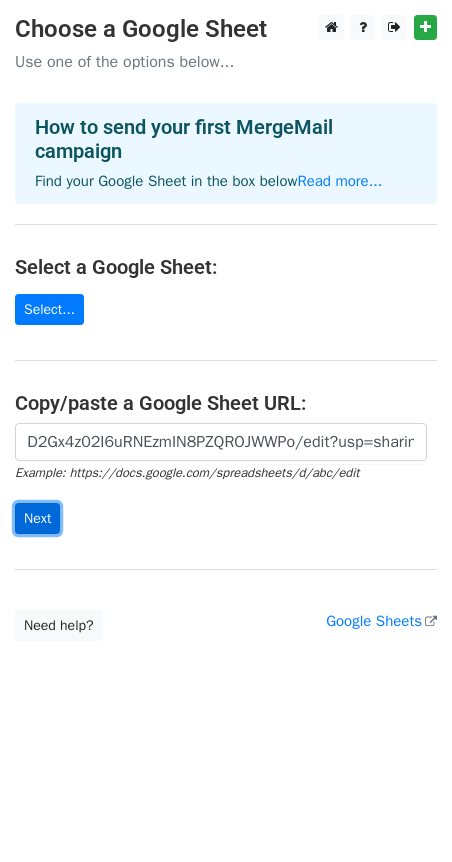 scroll, scrollTop: 0, scrollLeft: 0, axis: both 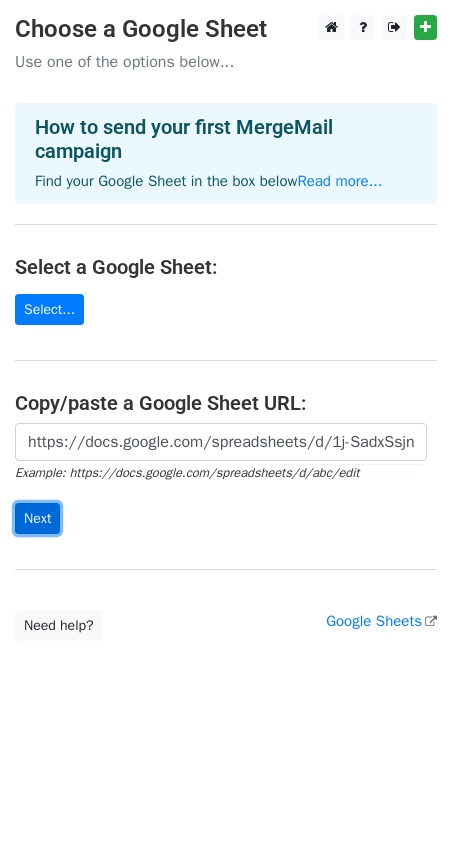 click on "Next" at bounding box center (37, 518) 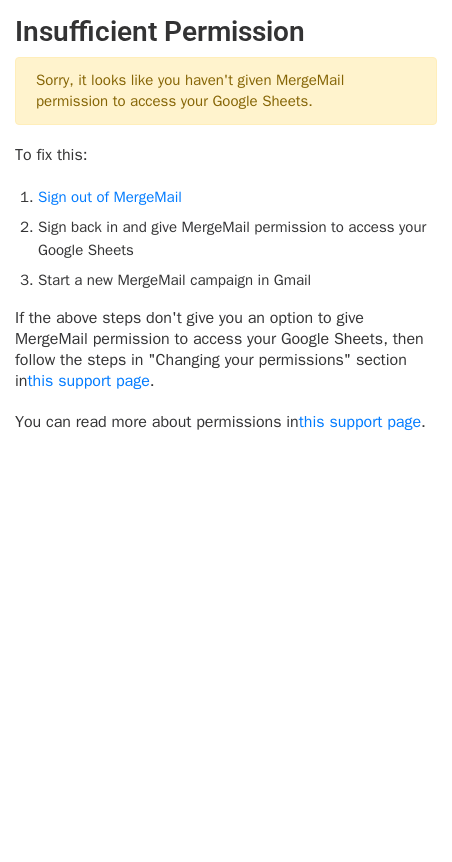 scroll, scrollTop: 0, scrollLeft: 0, axis: both 